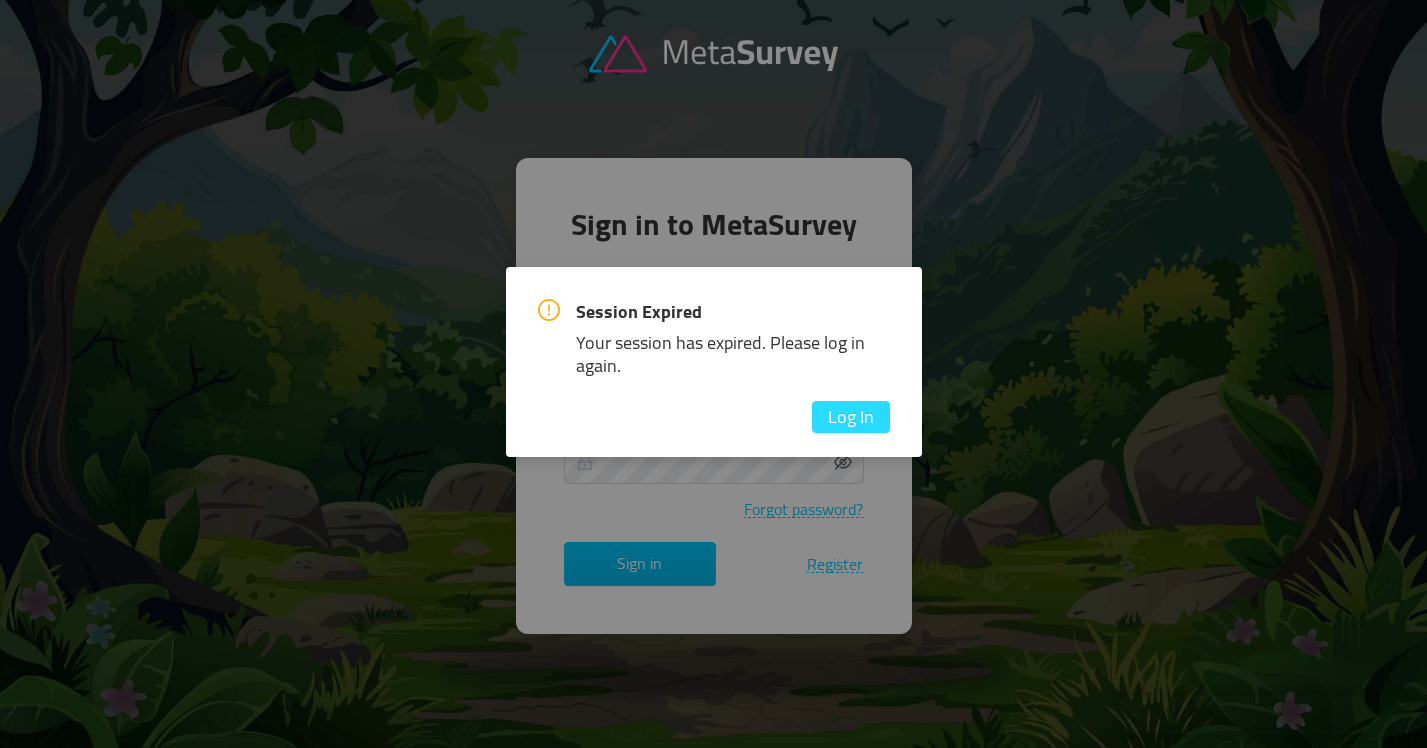 scroll, scrollTop: 0, scrollLeft: 0, axis: both 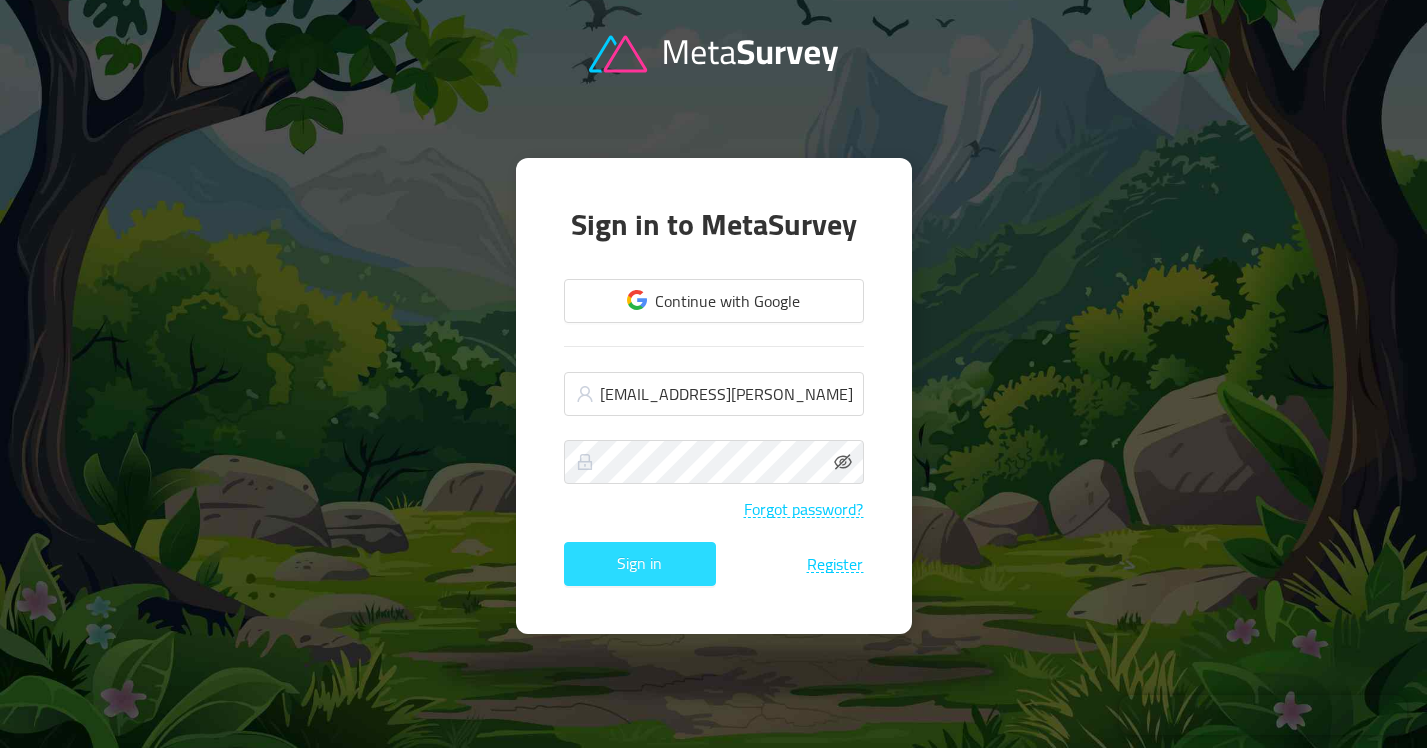 click on "Sign in" at bounding box center [640, 564] 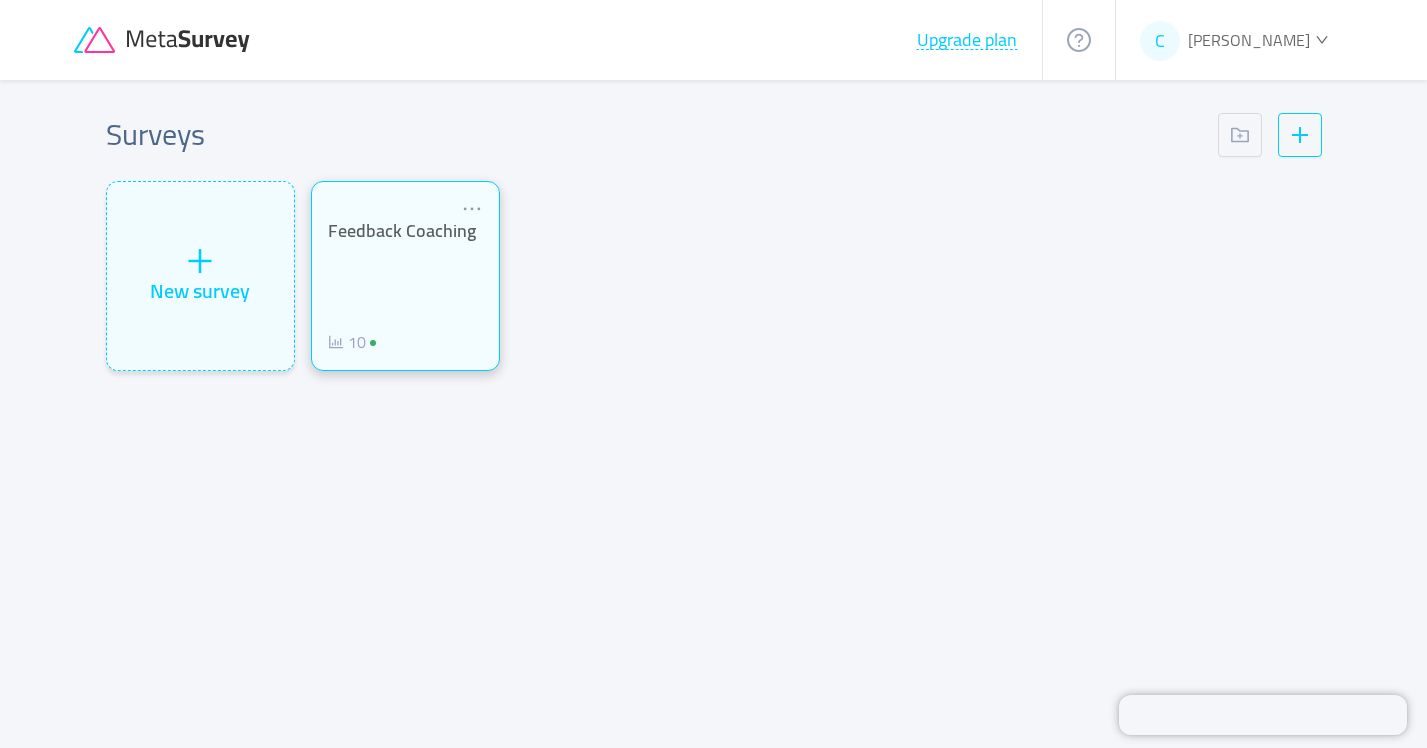 click on "Feedback Coaching  10" at bounding box center (405, 287) 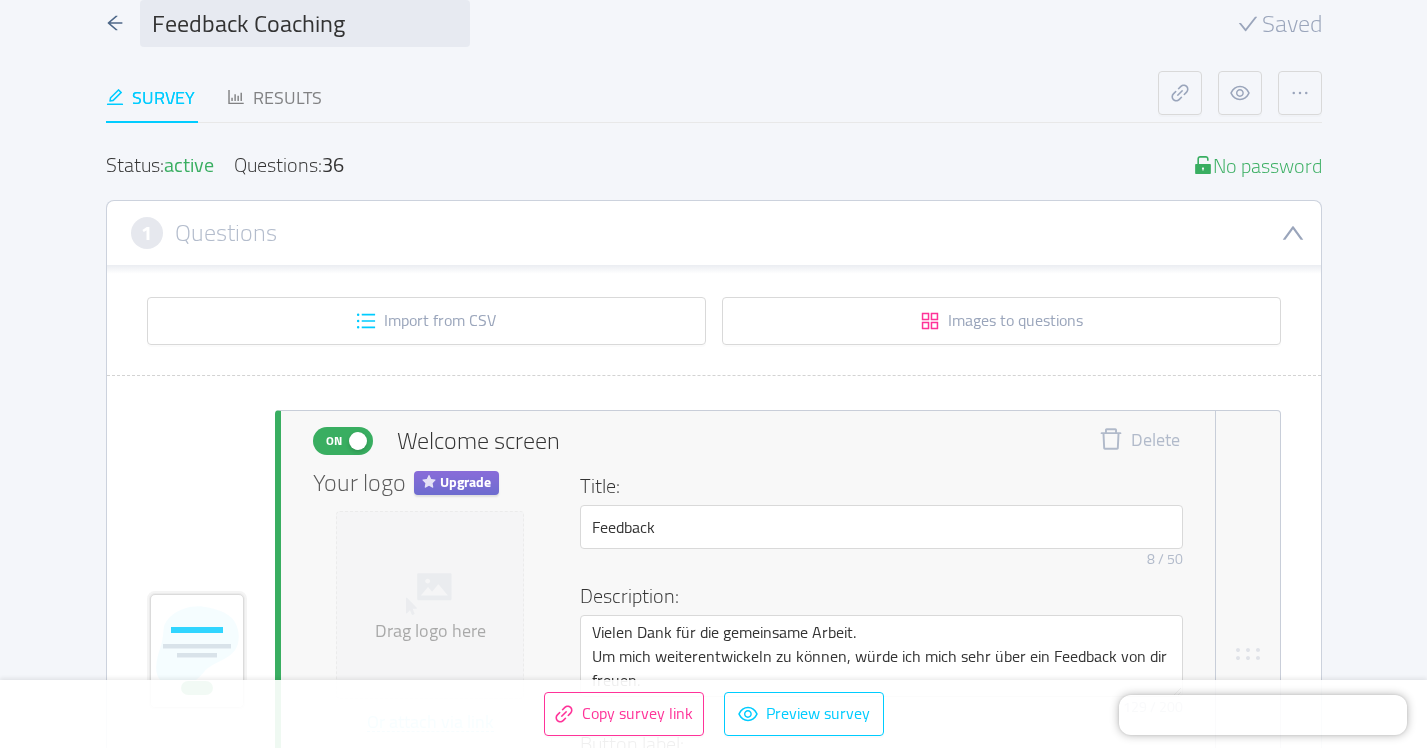 scroll, scrollTop: 115, scrollLeft: 0, axis: vertical 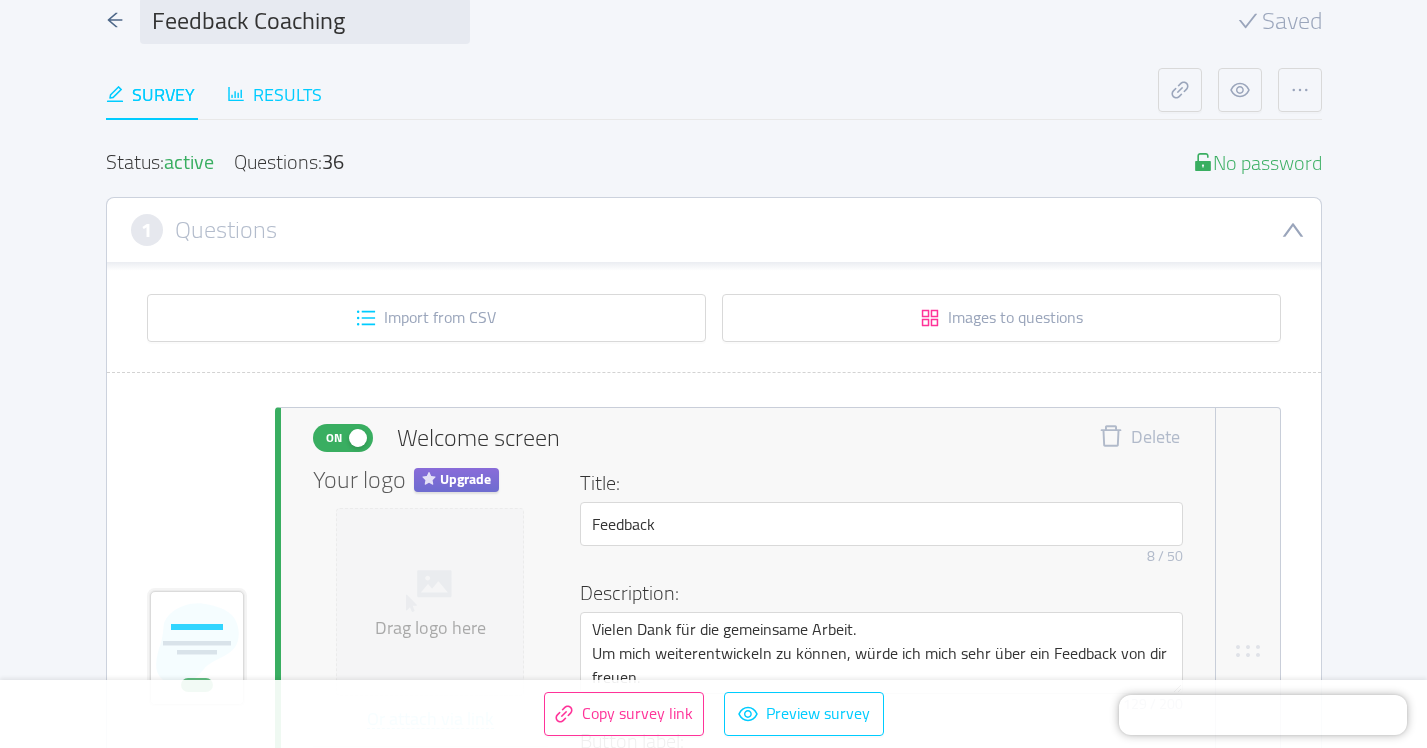 click on "Results" at bounding box center [274, 94] 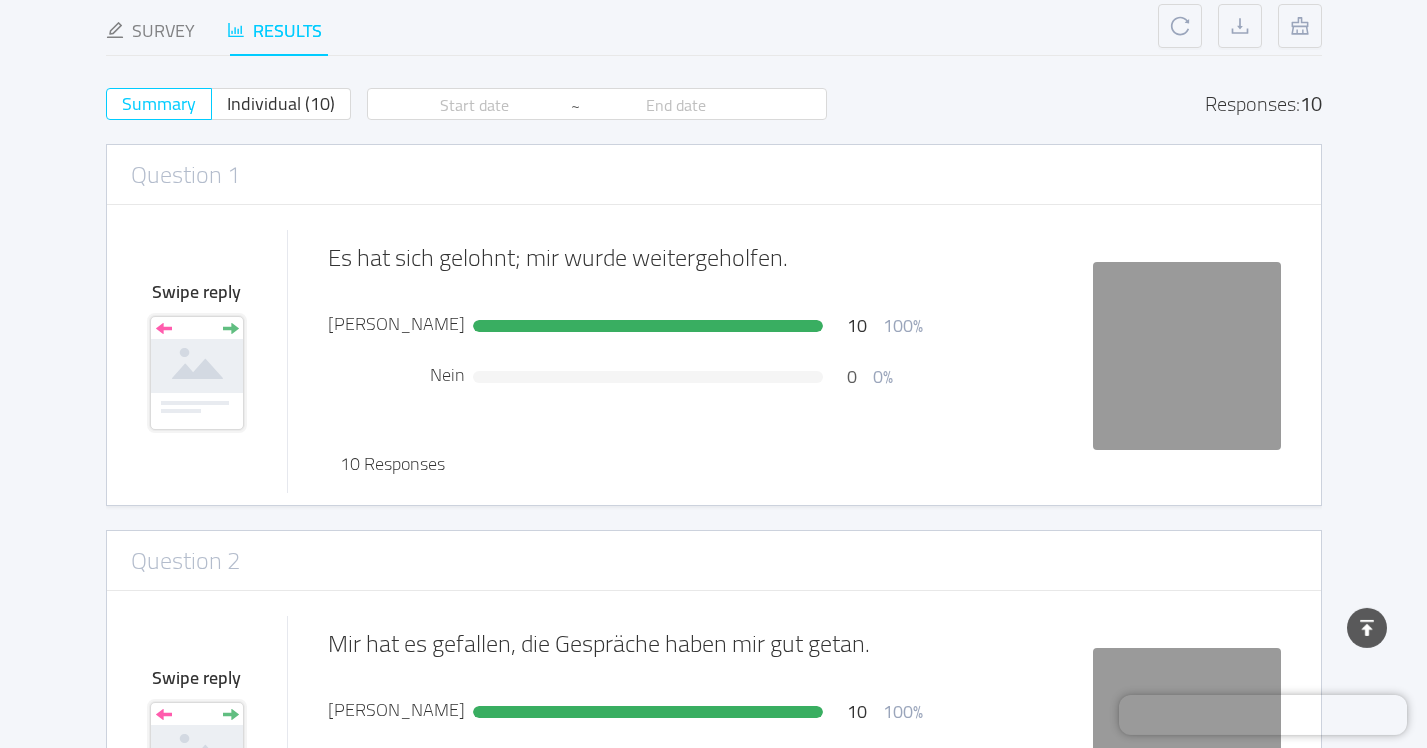 scroll, scrollTop: 0, scrollLeft: 0, axis: both 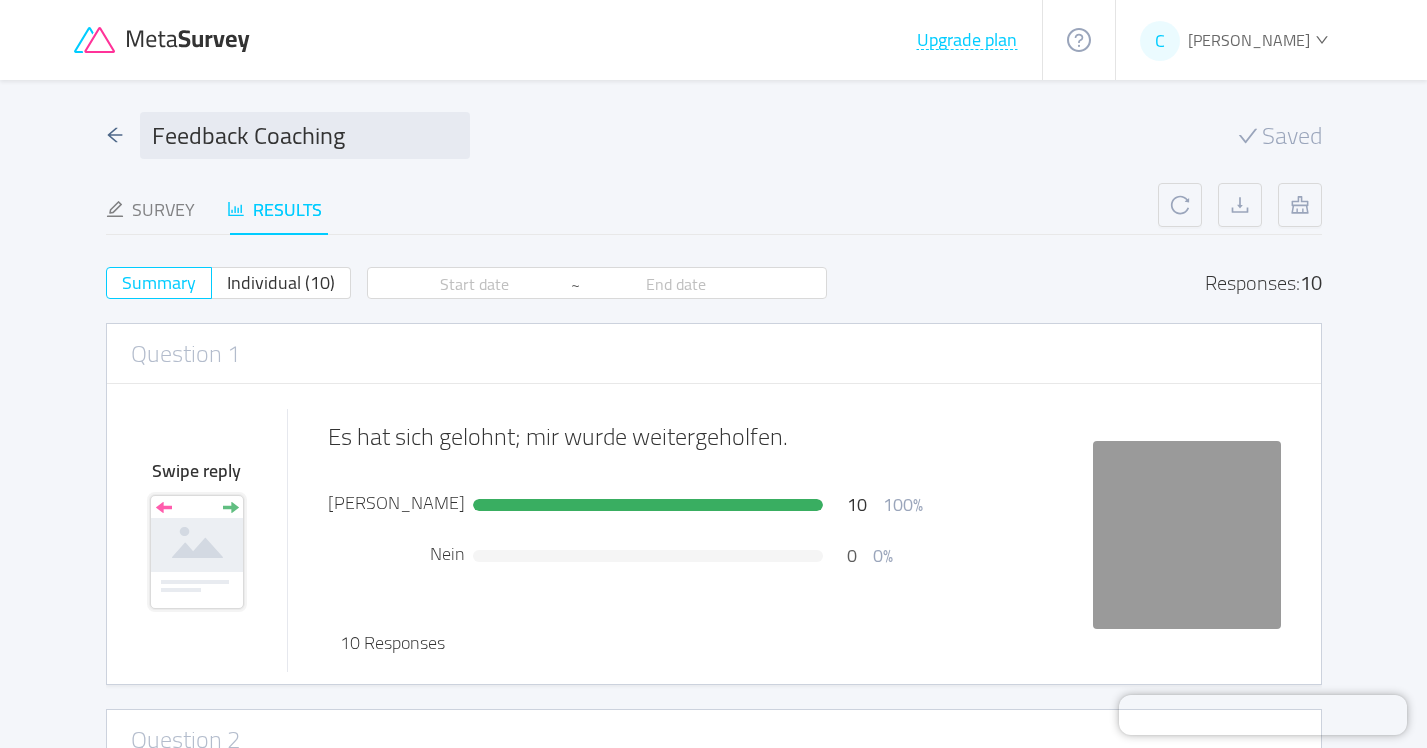 click on "Results" at bounding box center (274, 209) 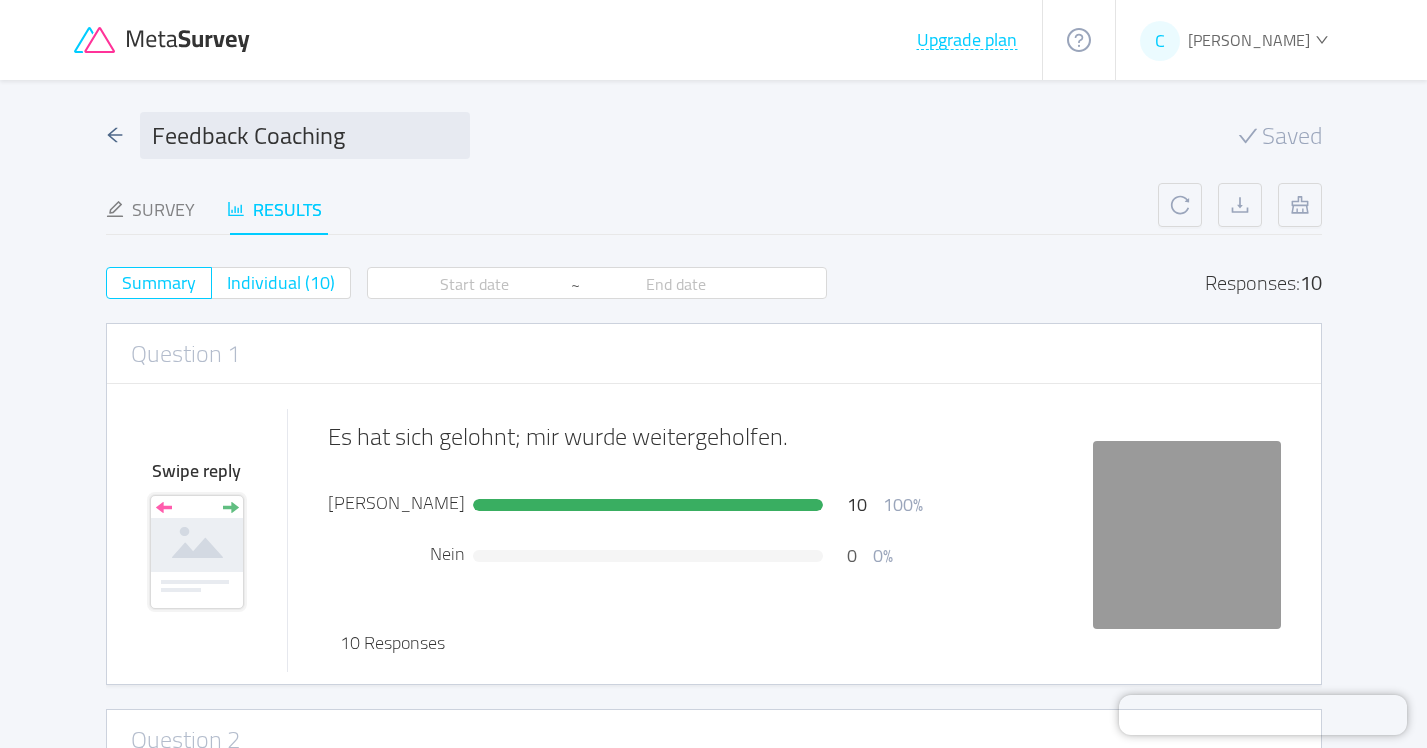 click on "Individual (10)" at bounding box center (281, 282) 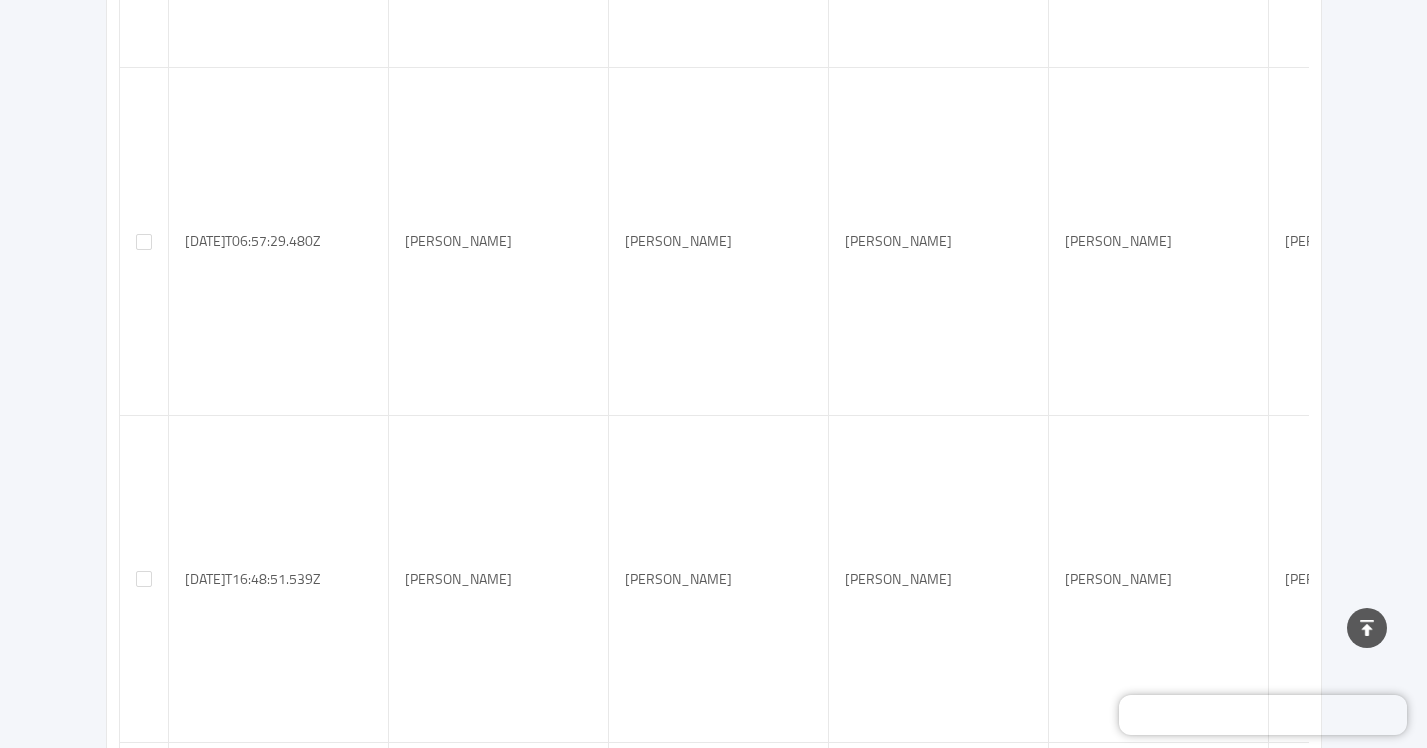 scroll, scrollTop: 0, scrollLeft: 0, axis: both 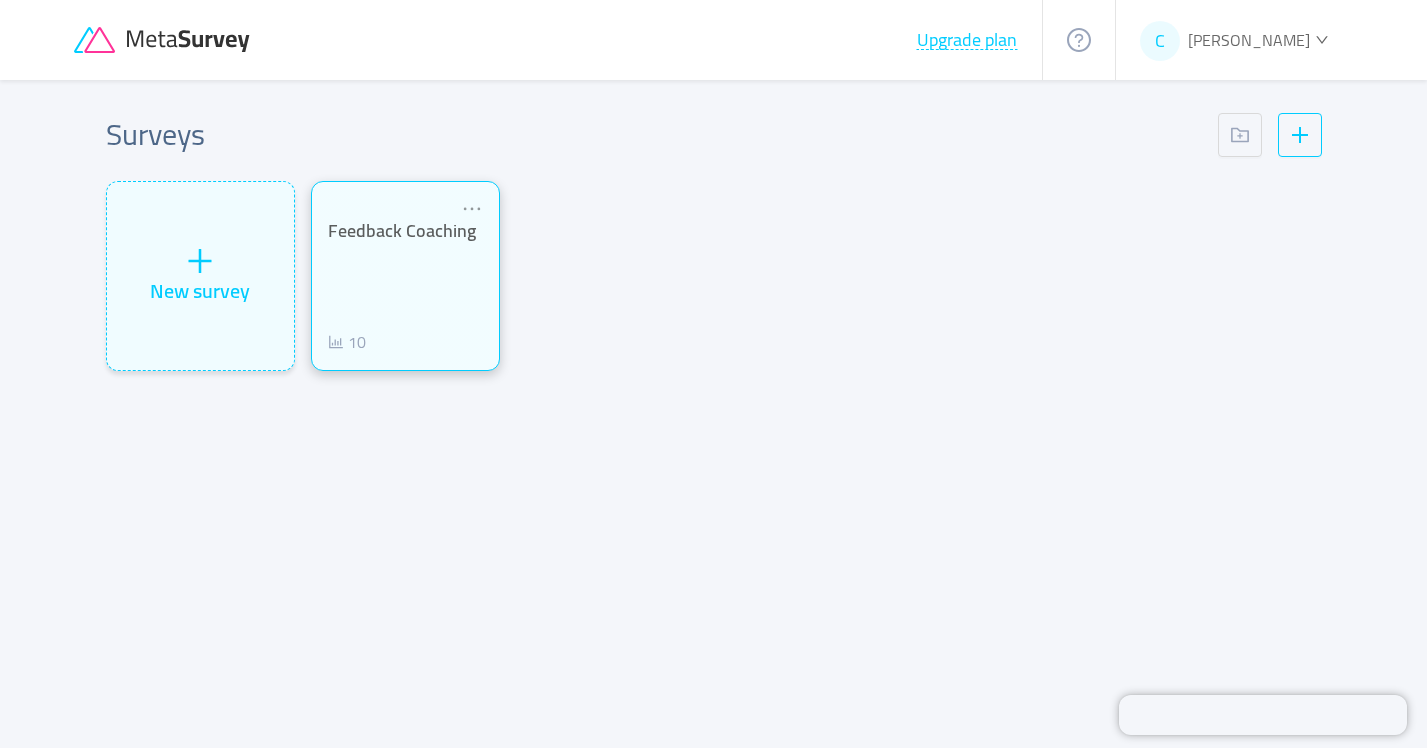 click on "Feedback Coaching  10" at bounding box center (405, 287) 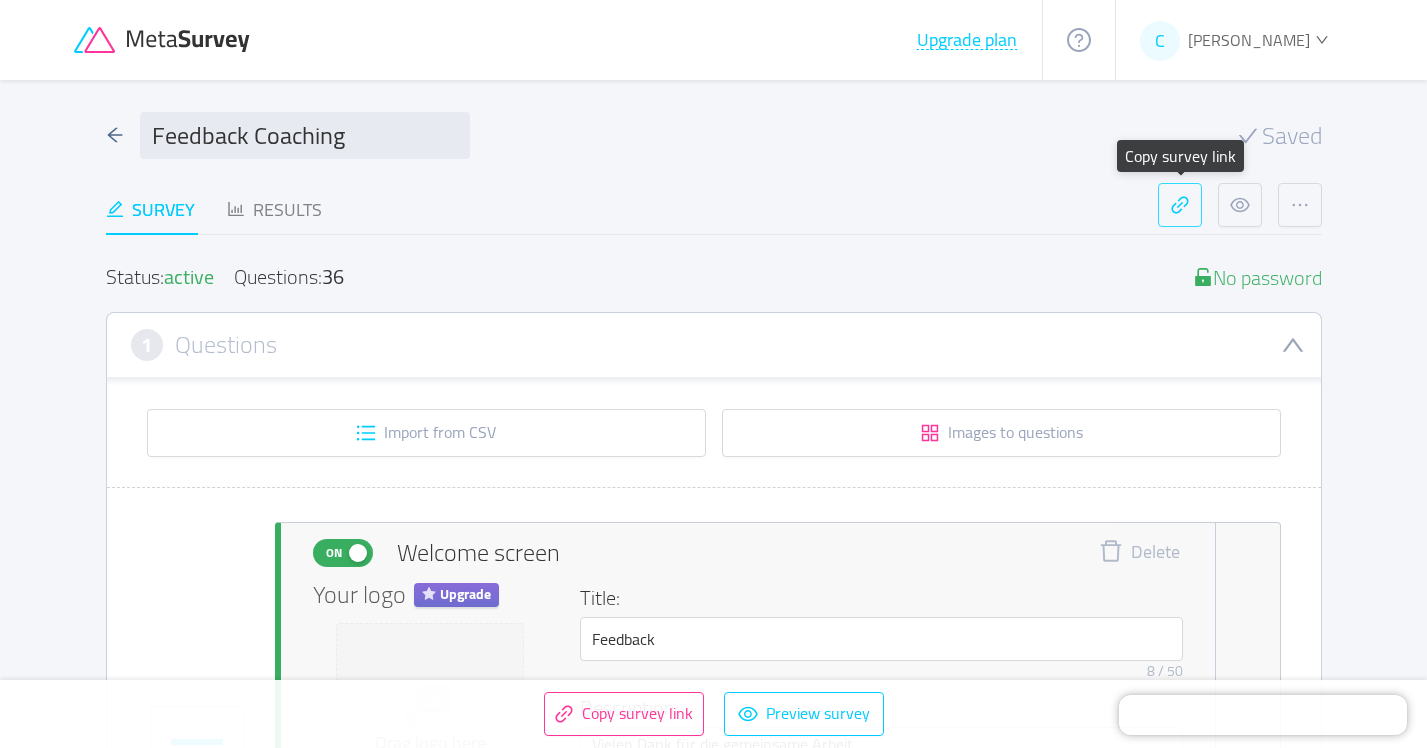 type 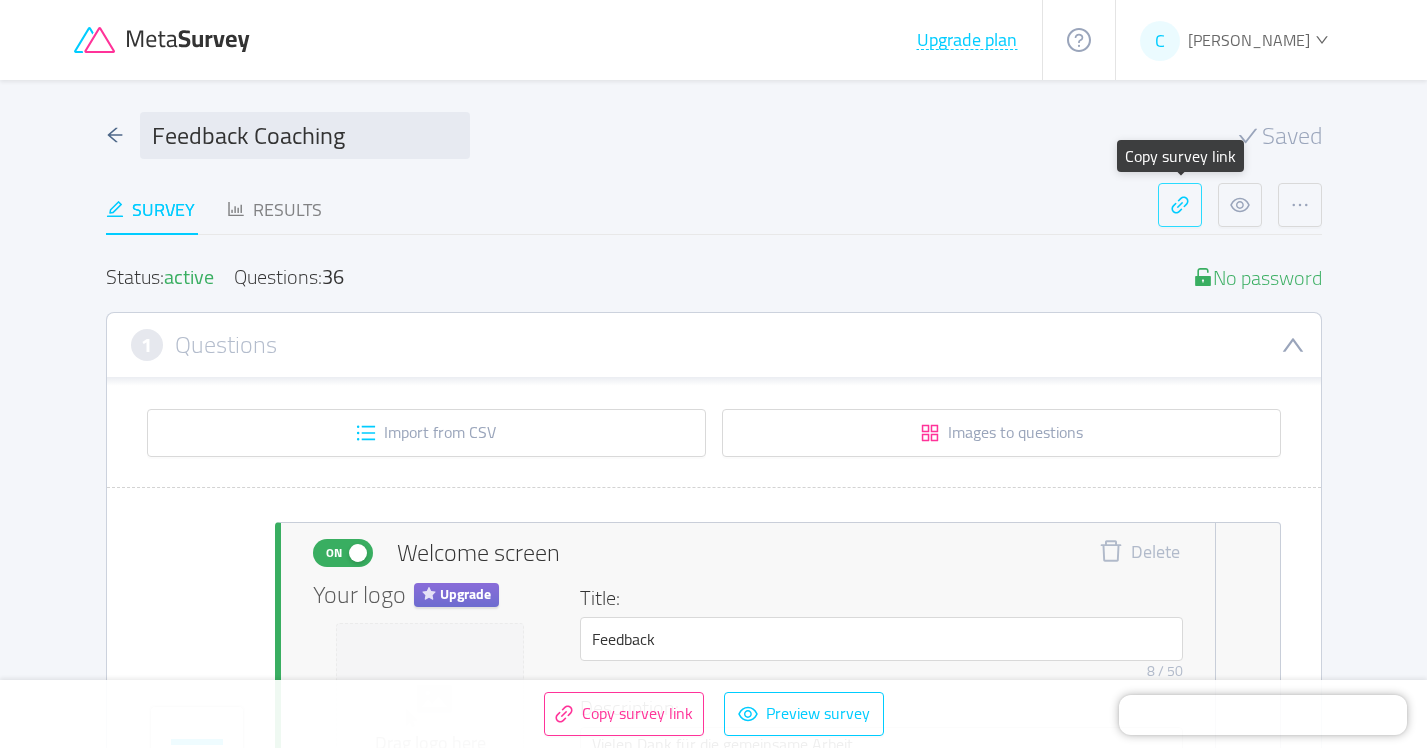 click at bounding box center [1180, 205] 